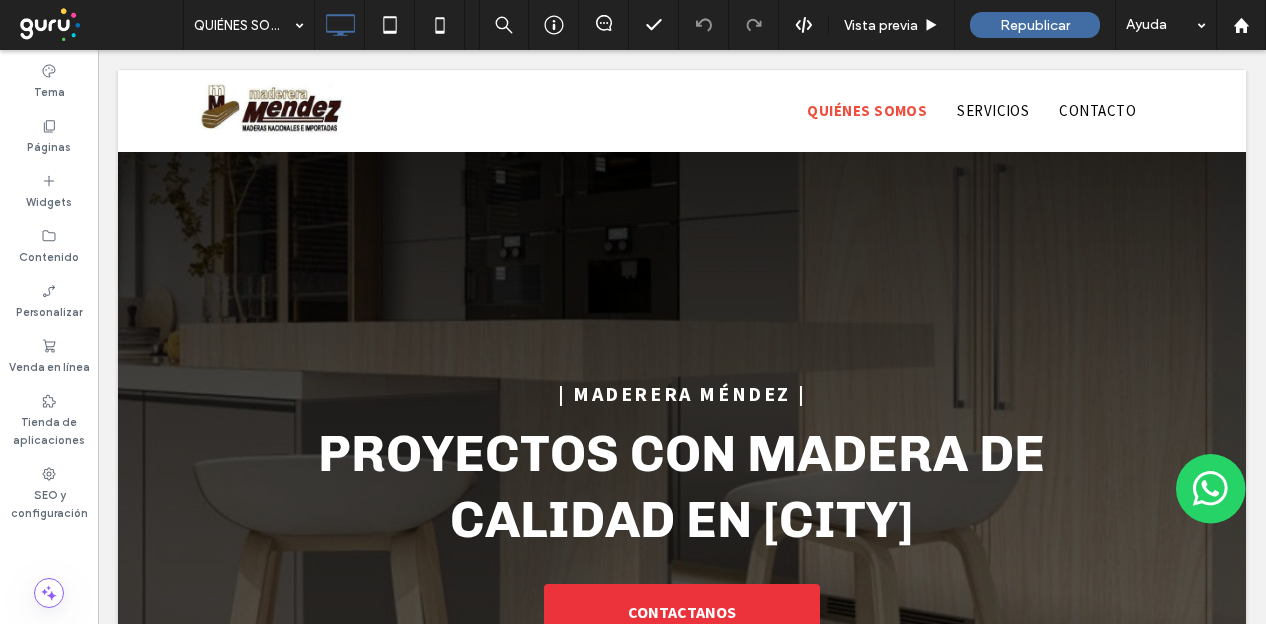 scroll, scrollTop: 0, scrollLeft: 0, axis: both 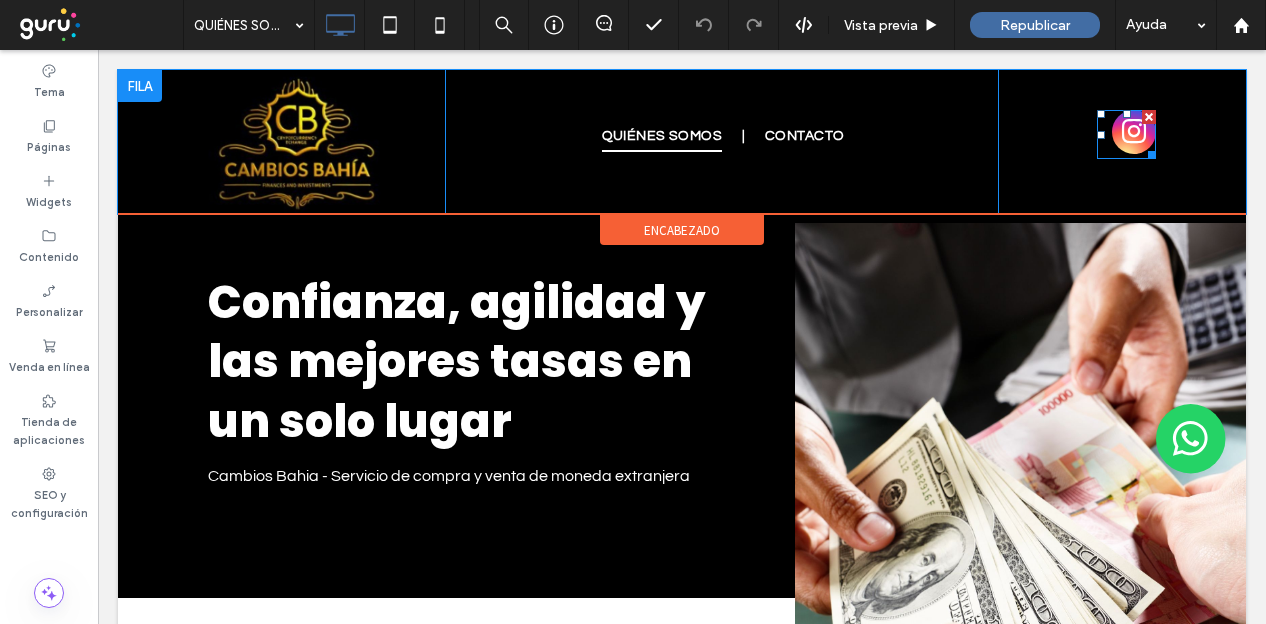 click at bounding box center [1134, 132] 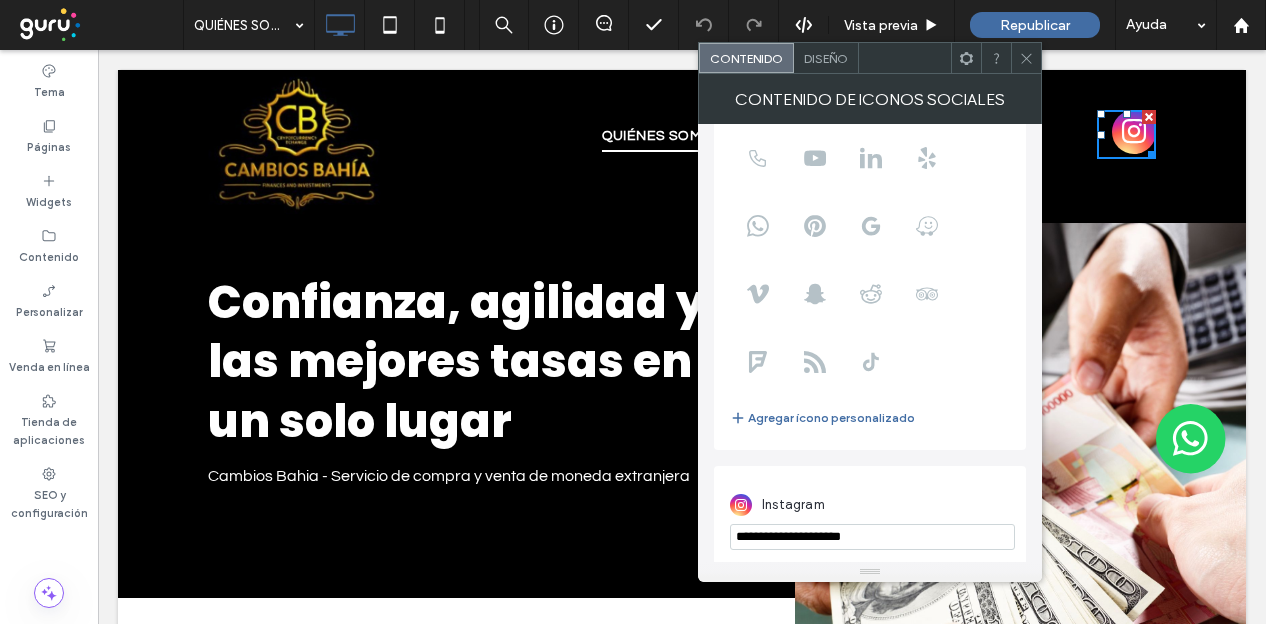 scroll, scrollTop: 136, scrollLeft: 0, axis: vertical 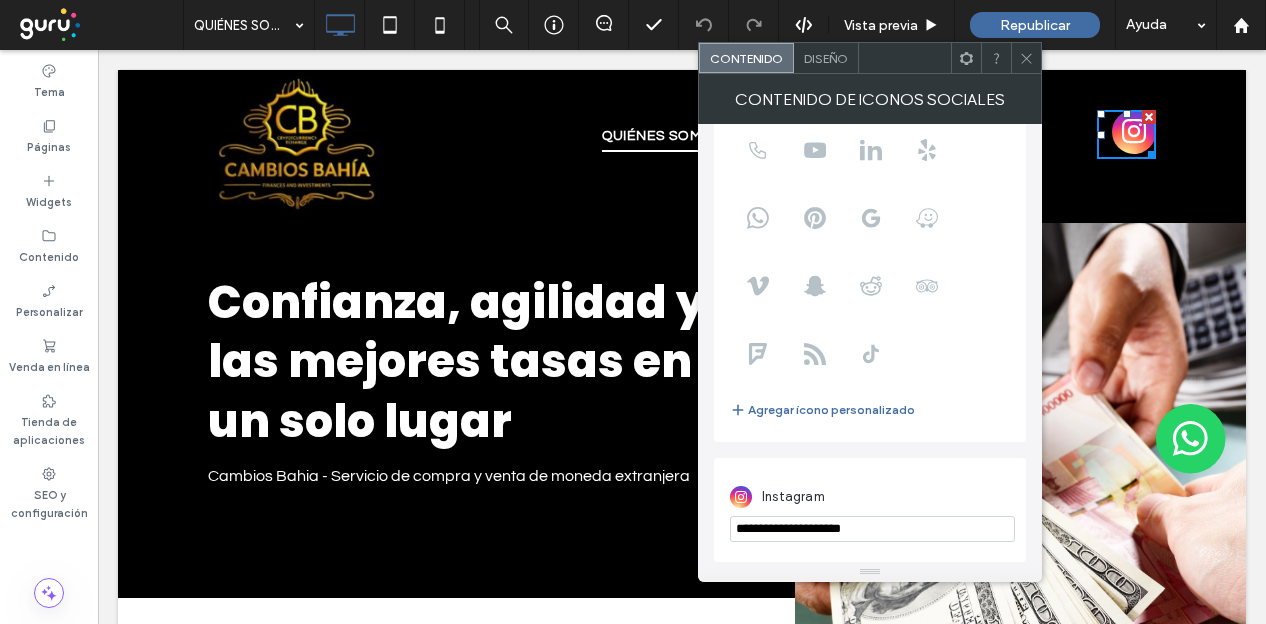 click on "**********" at bounding box center (872, 529) 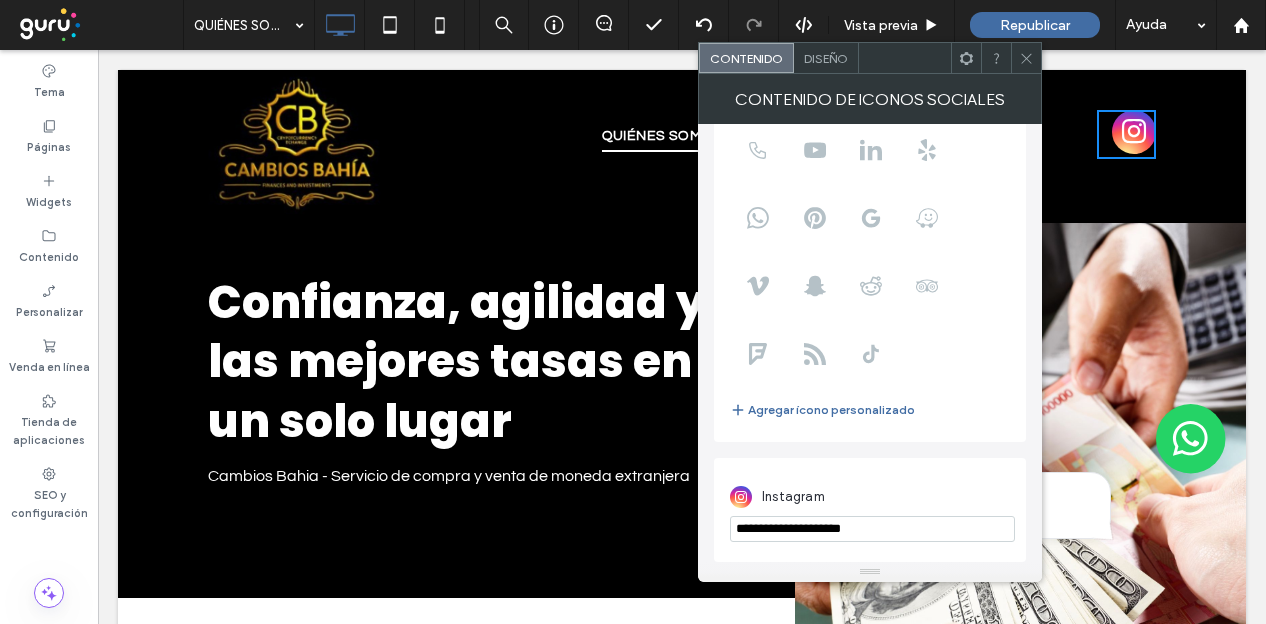 paste on "**********" 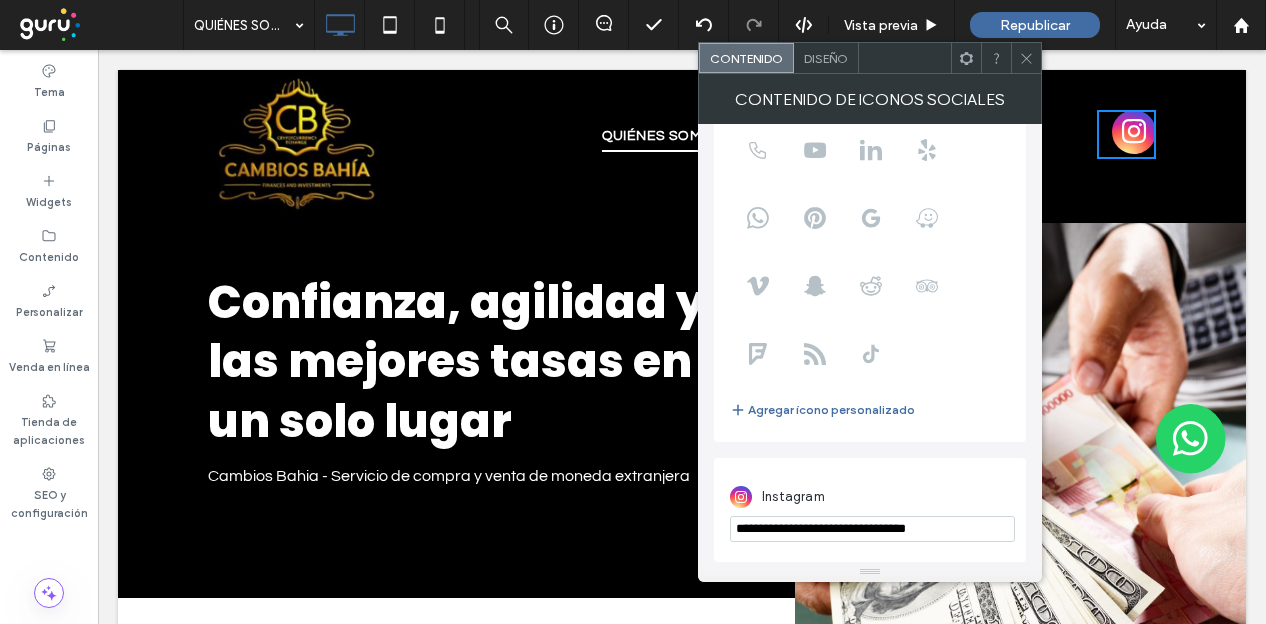 type on "**********" 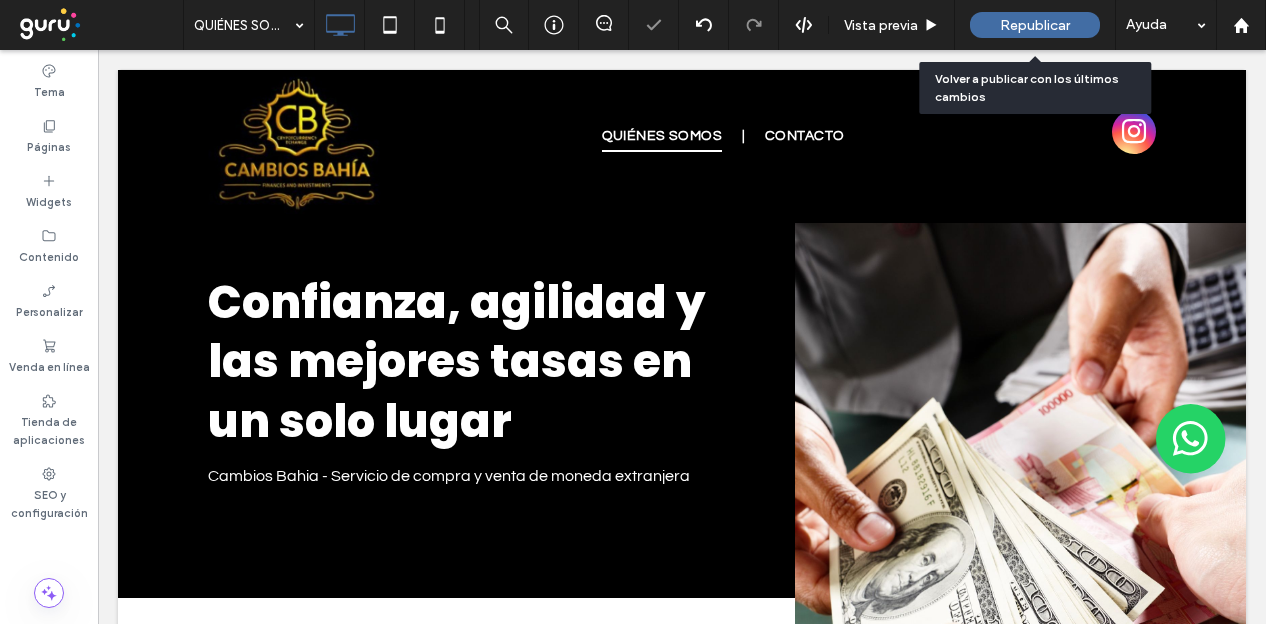 click on "Republicar" at bounding box center (1035, 25) 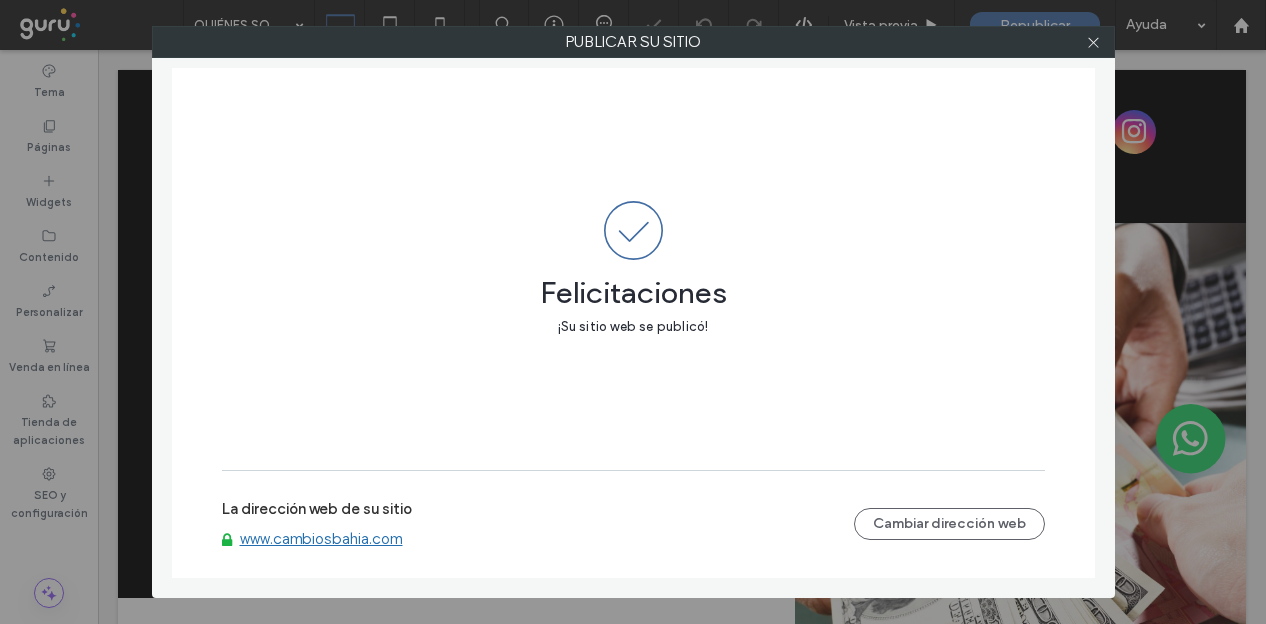 click on "www.cambiosbahia.com" at bounding box center (321, 539) 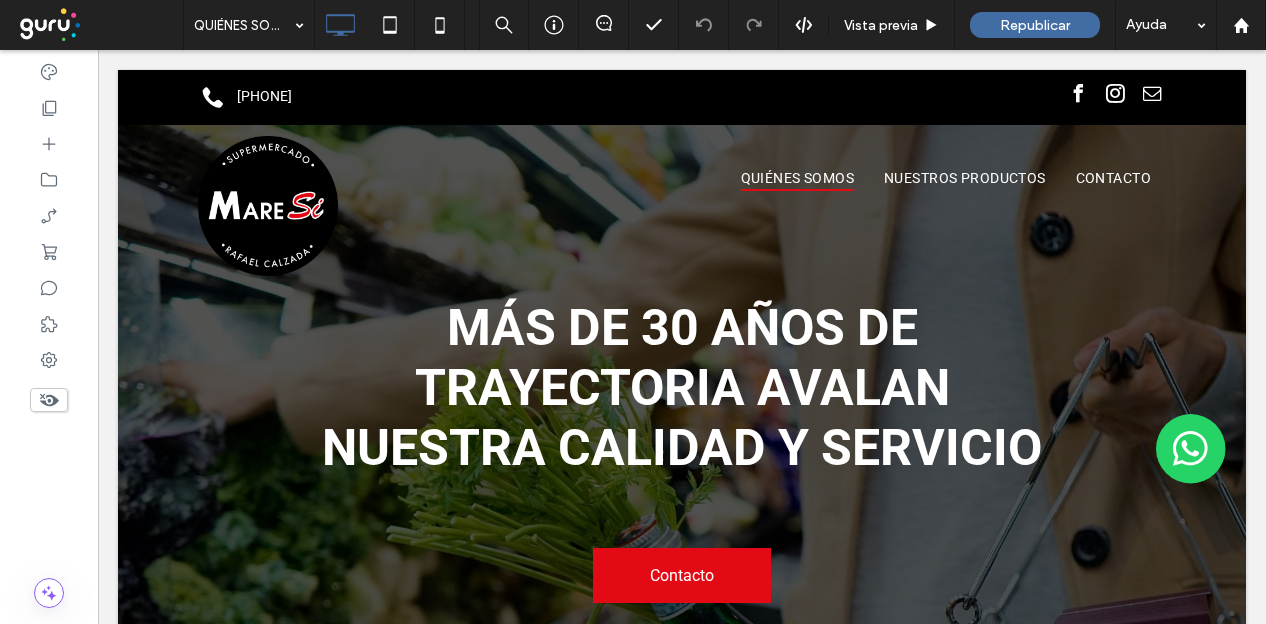 scroll, scrollTop: 0, scrollLeft: 0, axis: both 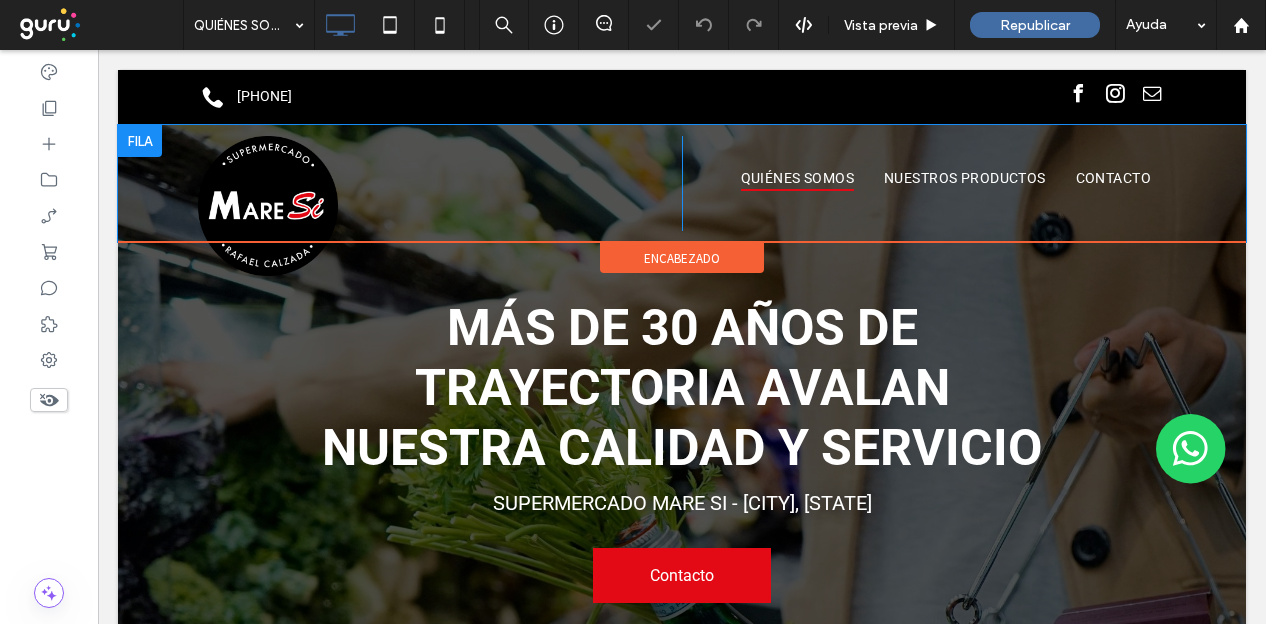 click at bounding box center [140, 141] 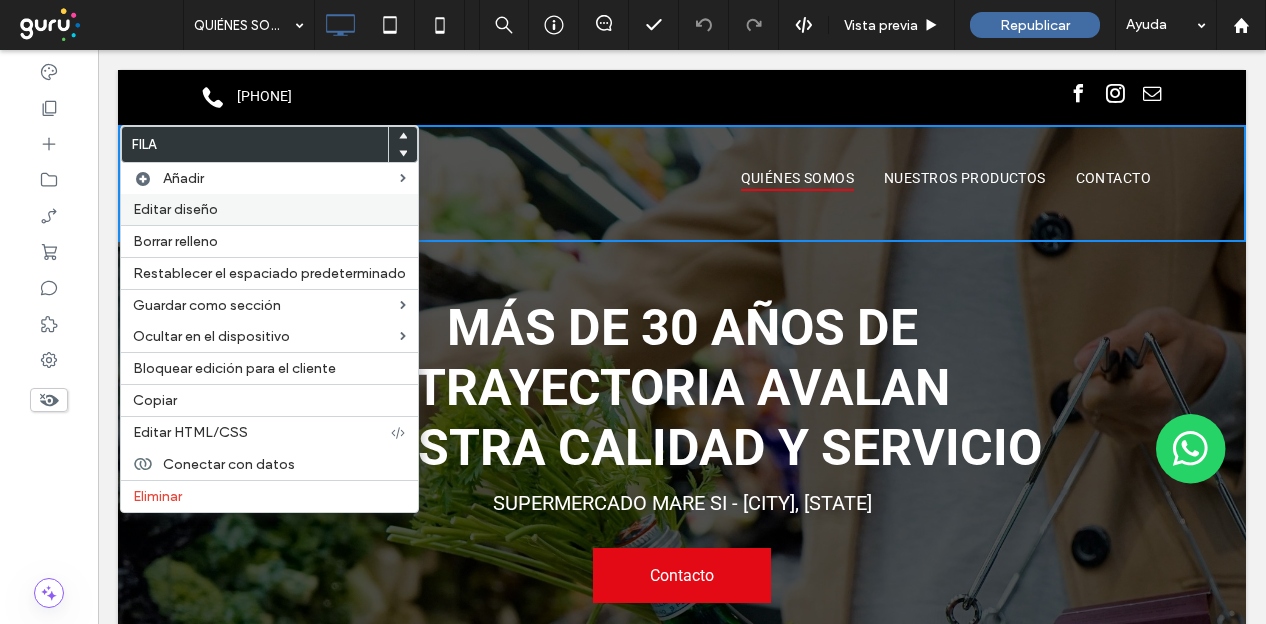 click on "Editar diseño" at bounding box center [269, 209] 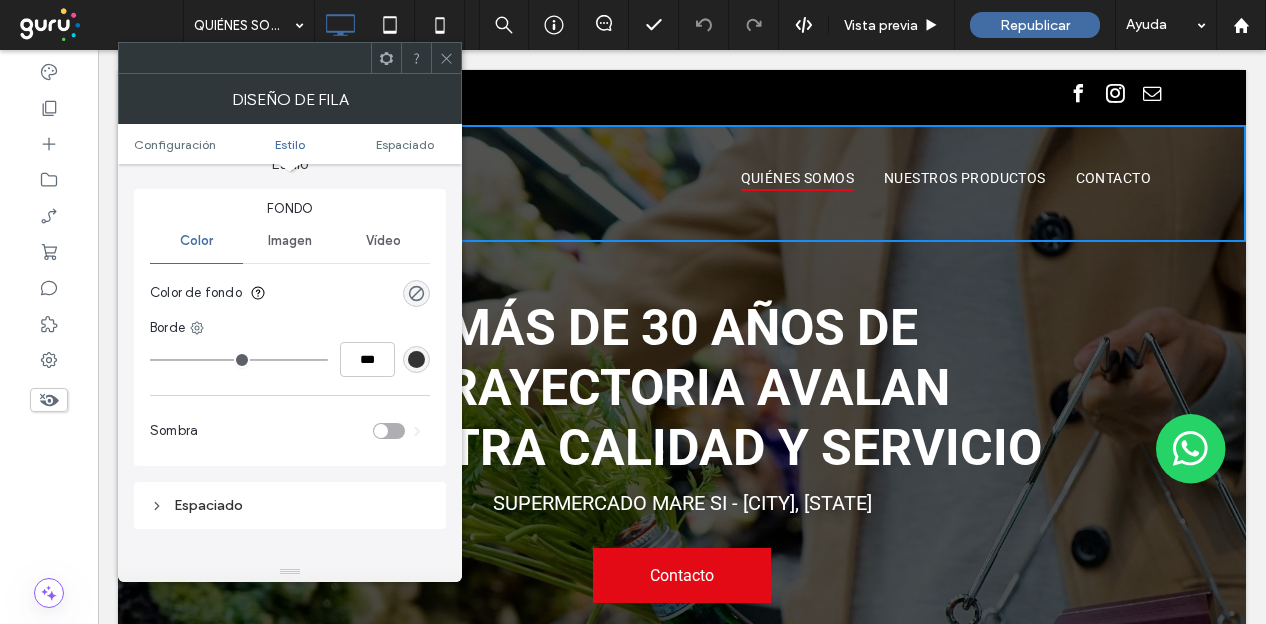 scroll, scrollTop: 0, scrollLeft: 0, axis: both 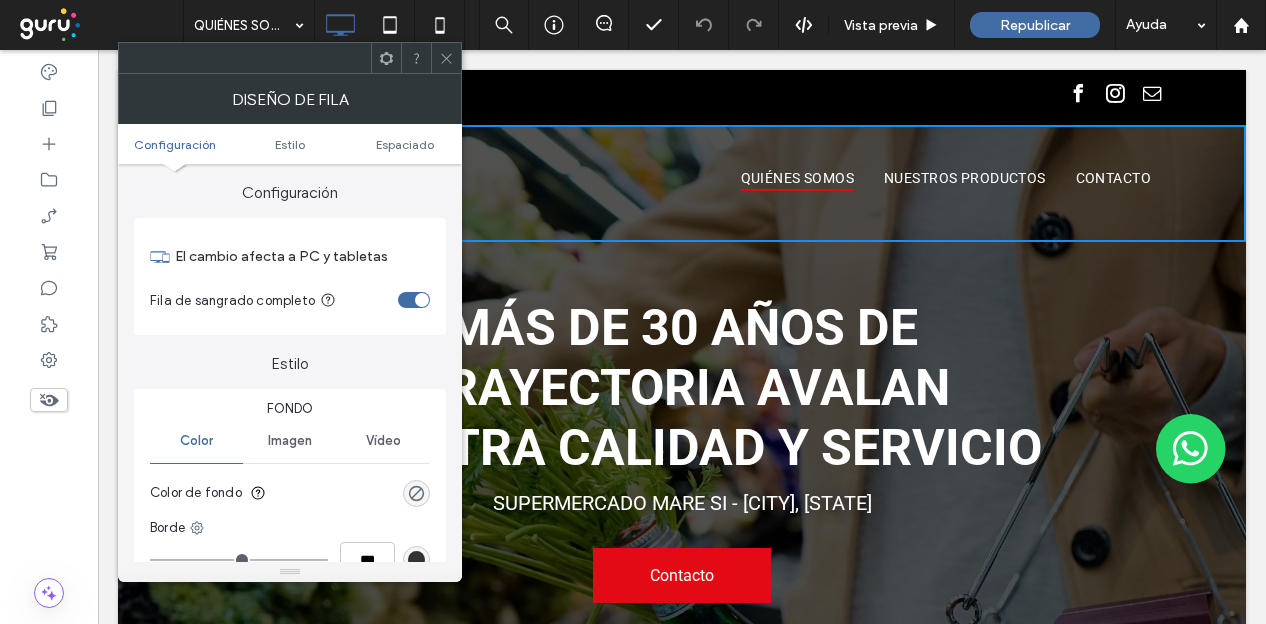 click on "Imagen" at bounding box center [290, 441] 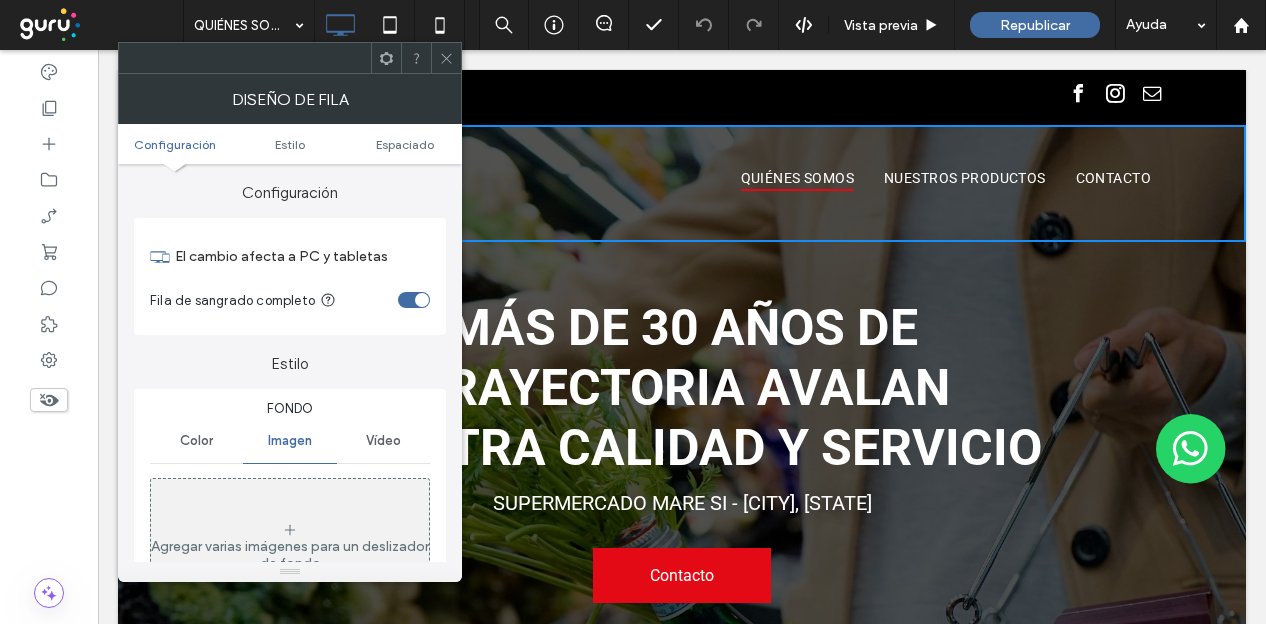 click at bounding box center (446, 58) 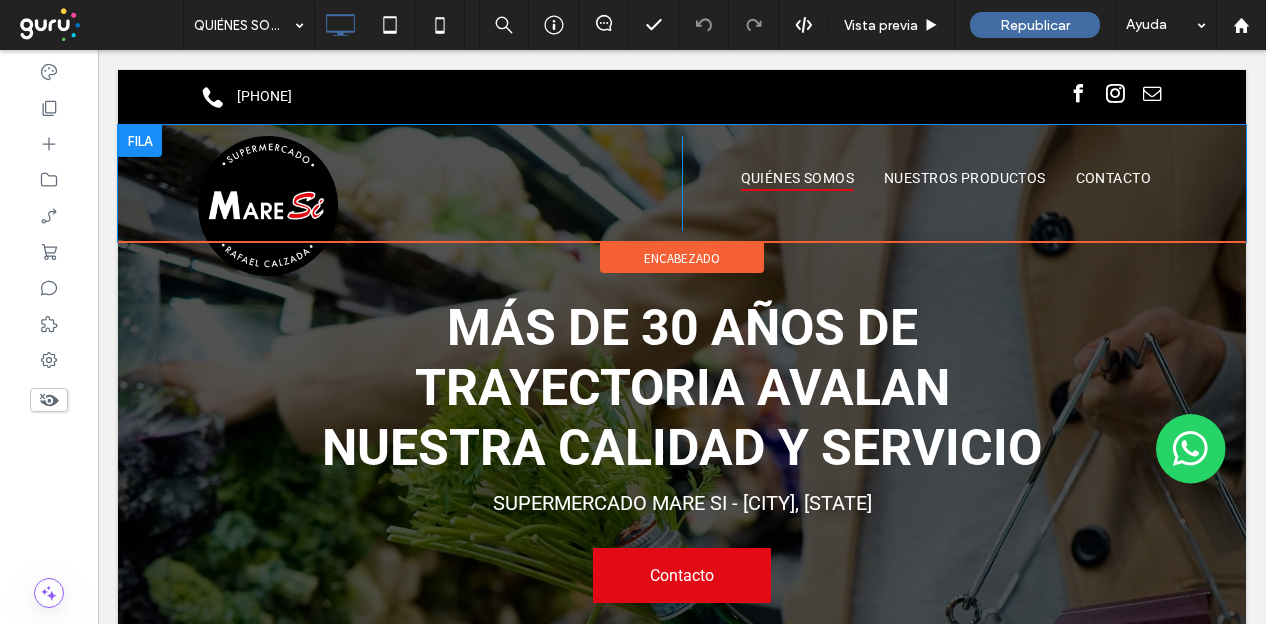click on "Click To Paste
QUIÉNES SOMOS
NUESTROS PRODUCTOS
CONTACTO
Click To Paste" at bounding box center [682, 183] 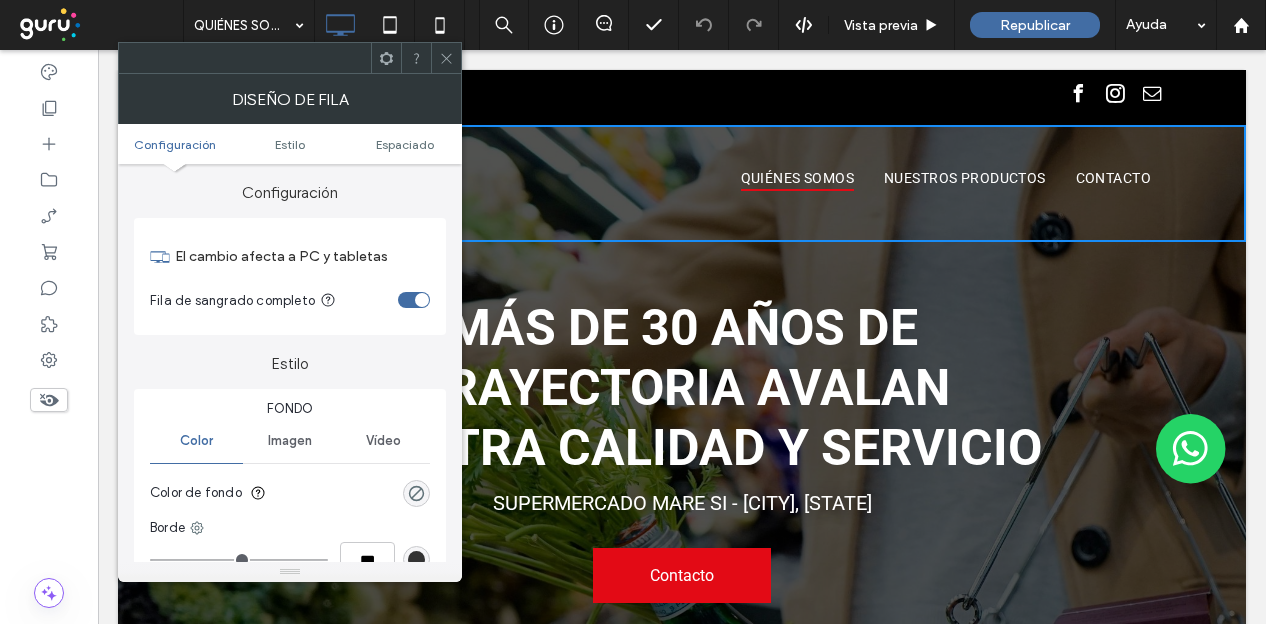 click 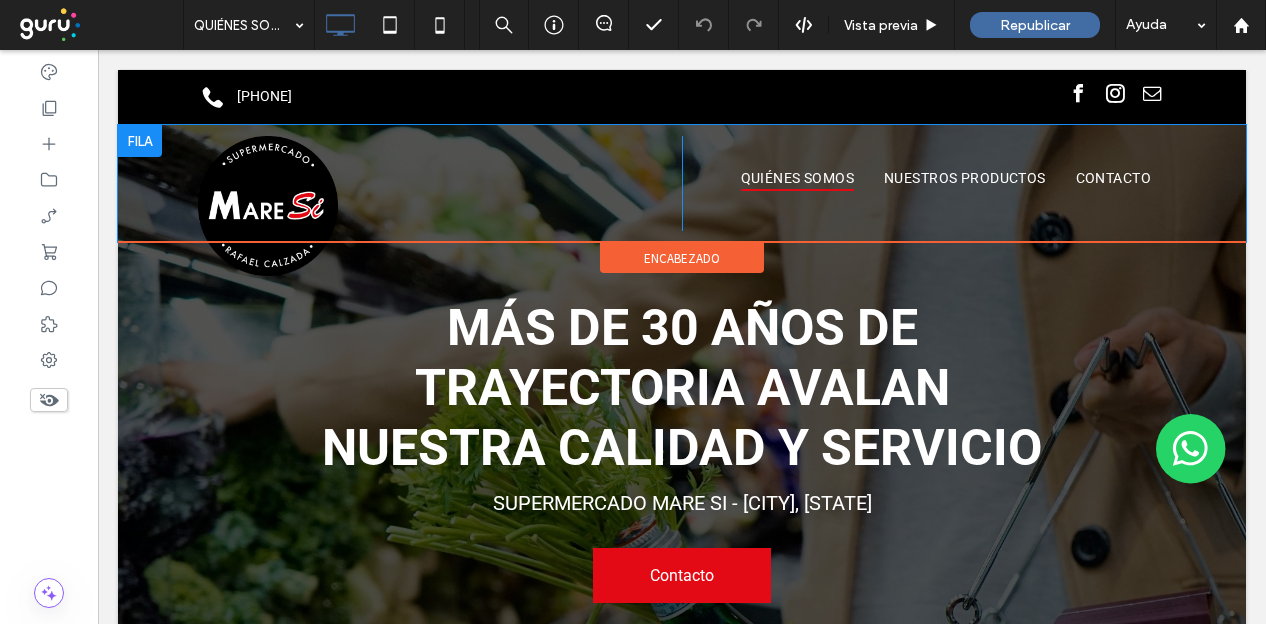 click at bounding box center [140, 141] 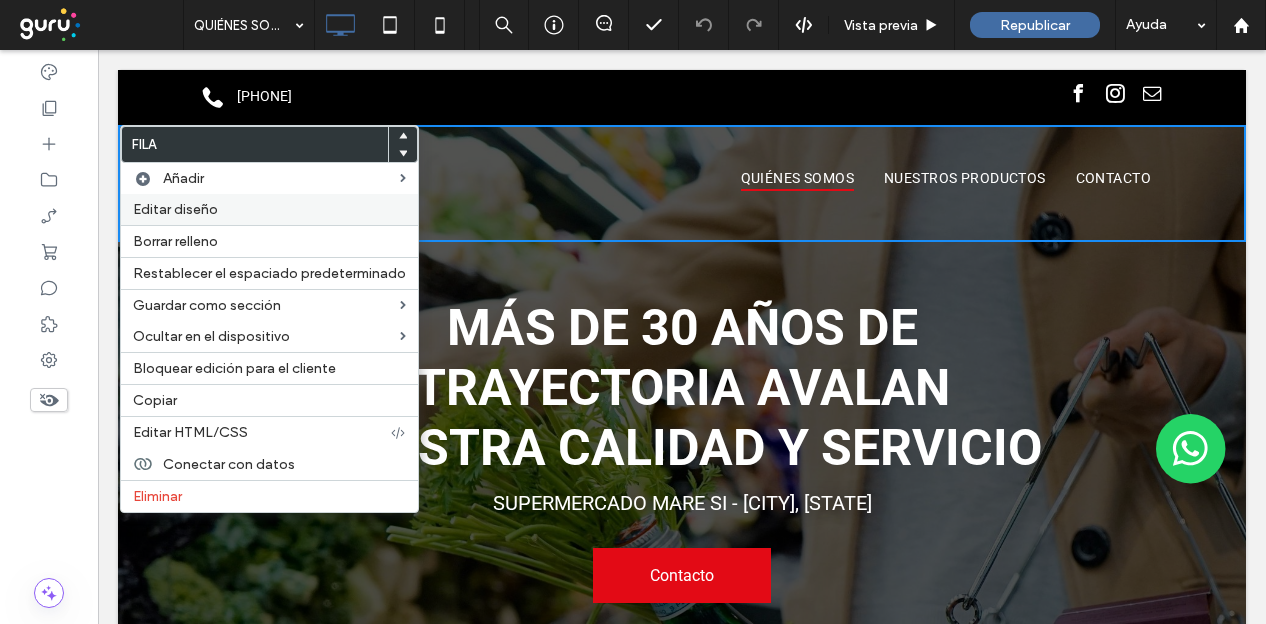 click on "Editar diseño" at bounding box center (269, 209) 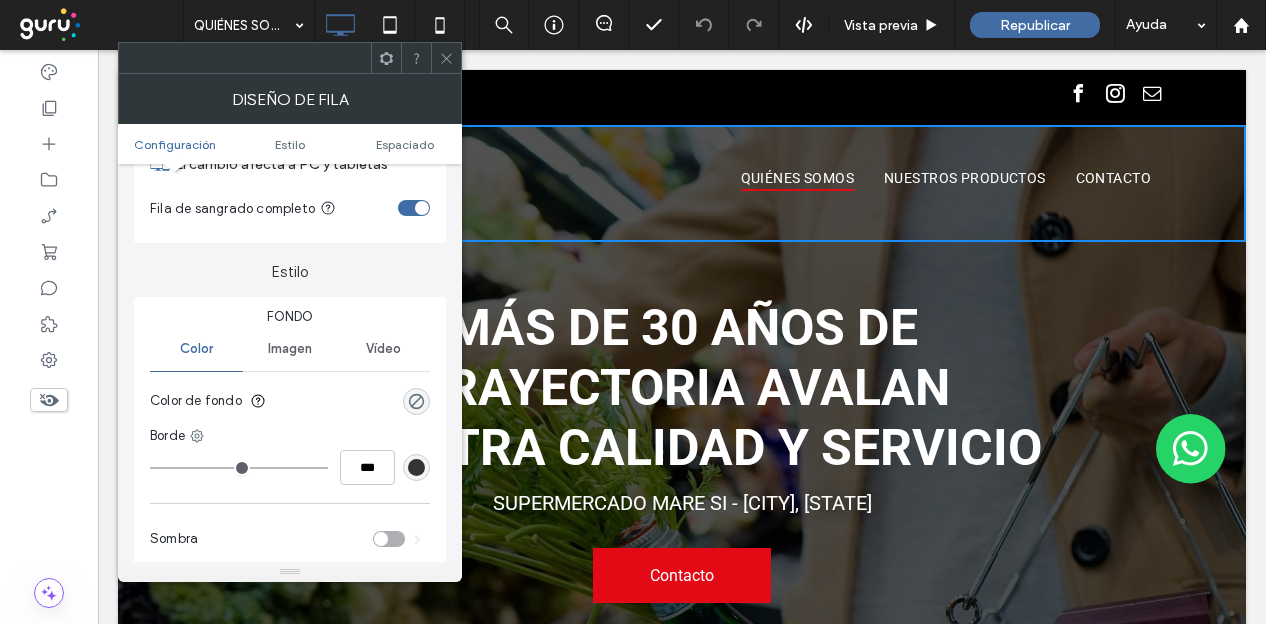 scroll, scrollTop: 0, scrollLeft: 0, axis: both 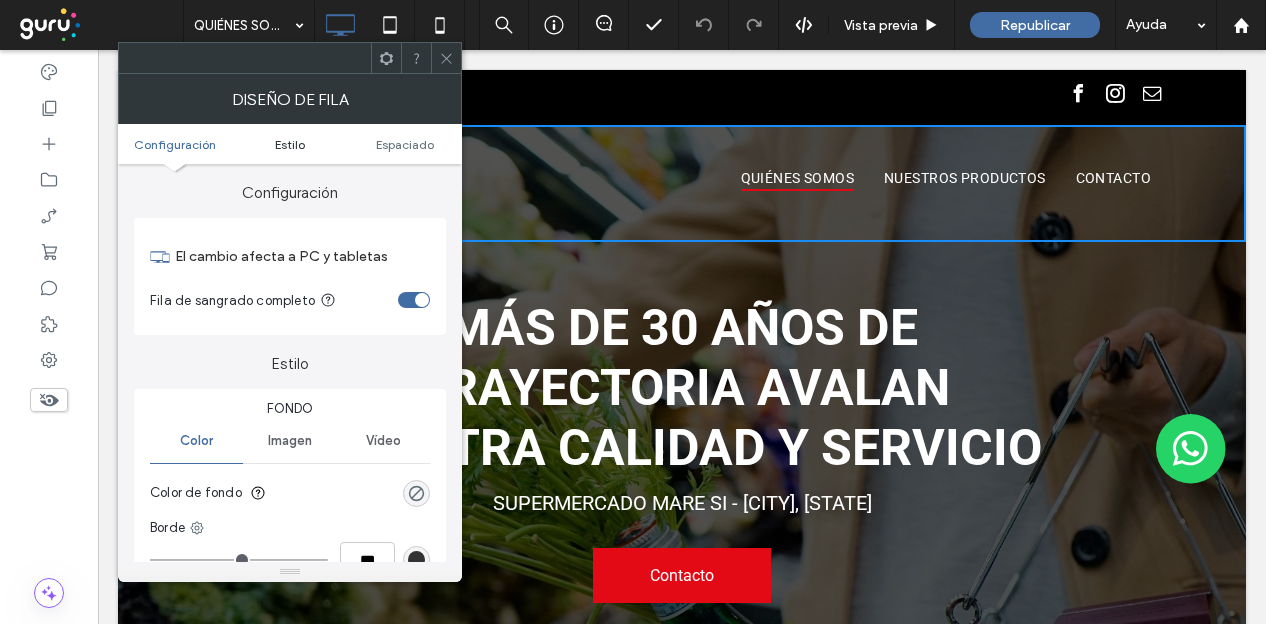 click on "Estilo" at bounding box center (290, 144) 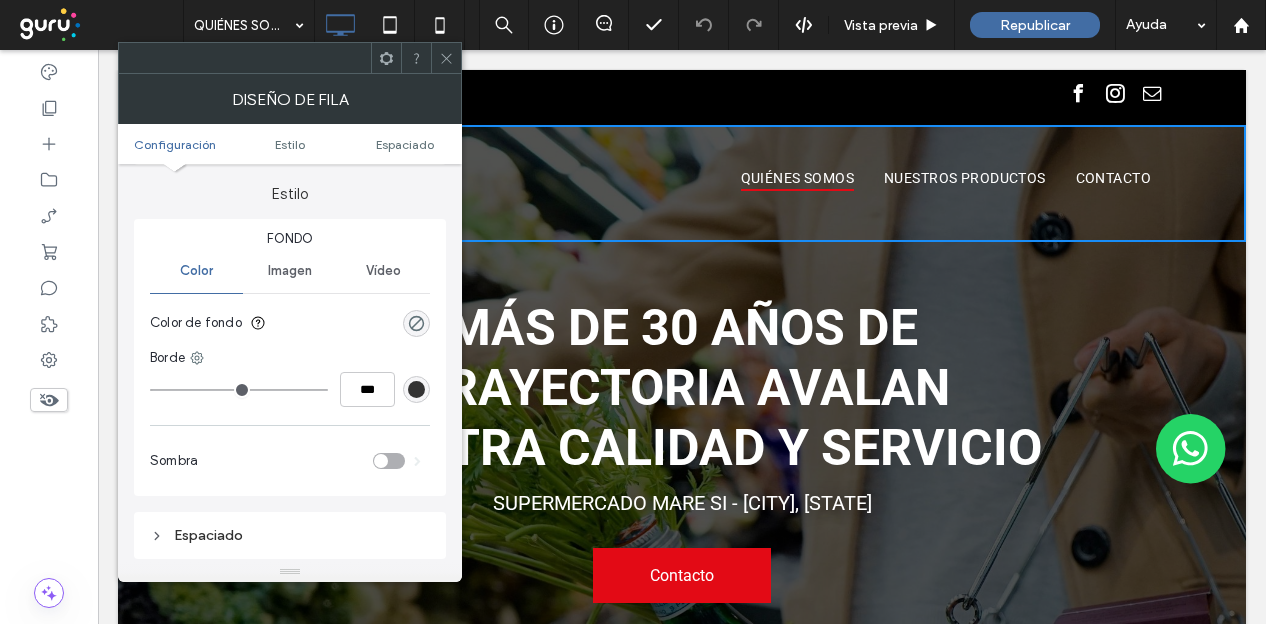 scroll, scrollTop: 171, scrollLeft: 0, axis: vertical 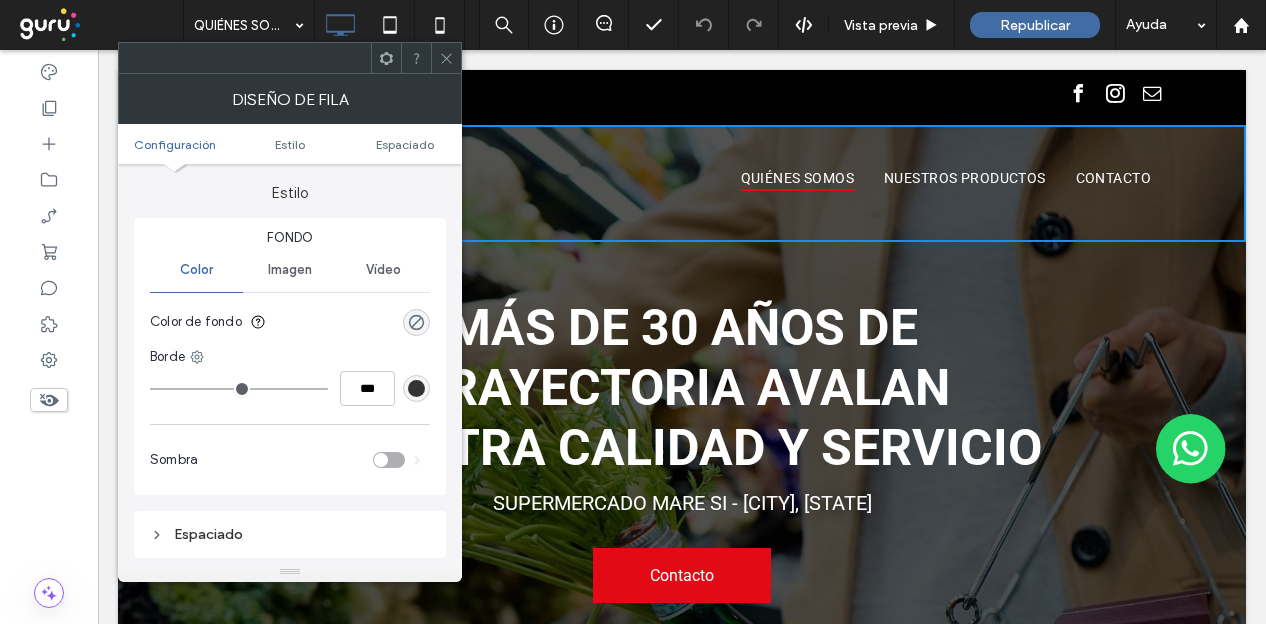 click on "Imagen" at bounding box center [290, 270] 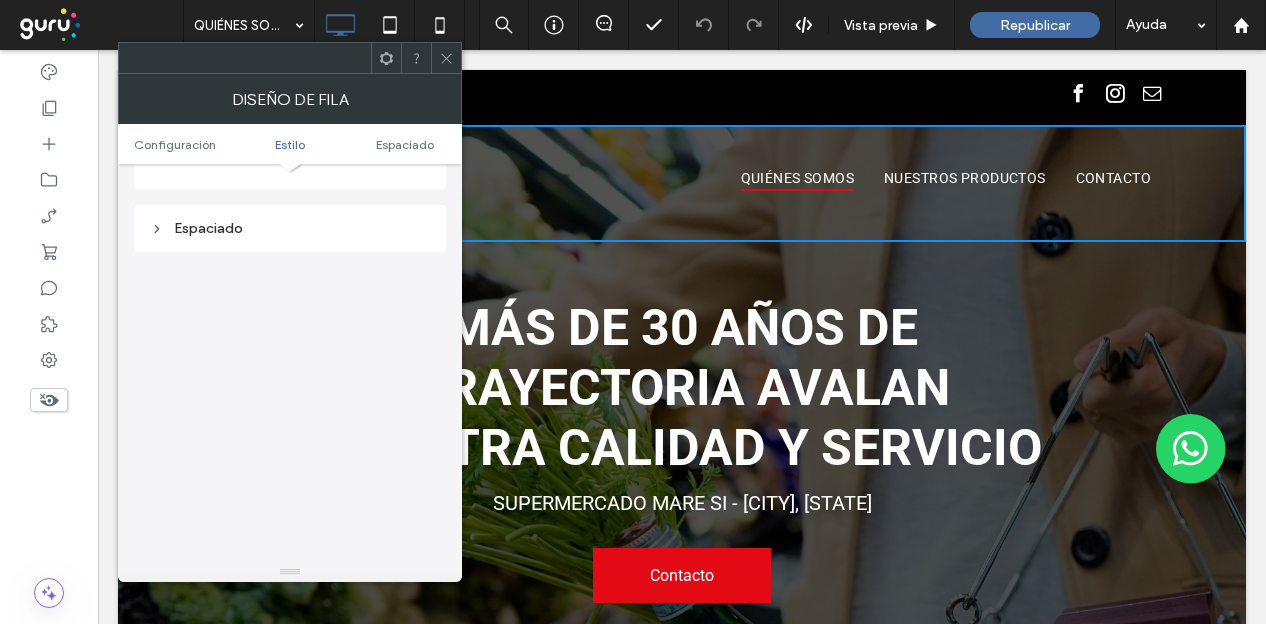 scroll, scrollTop: 510, scrollLeft: 0, axis: vertical 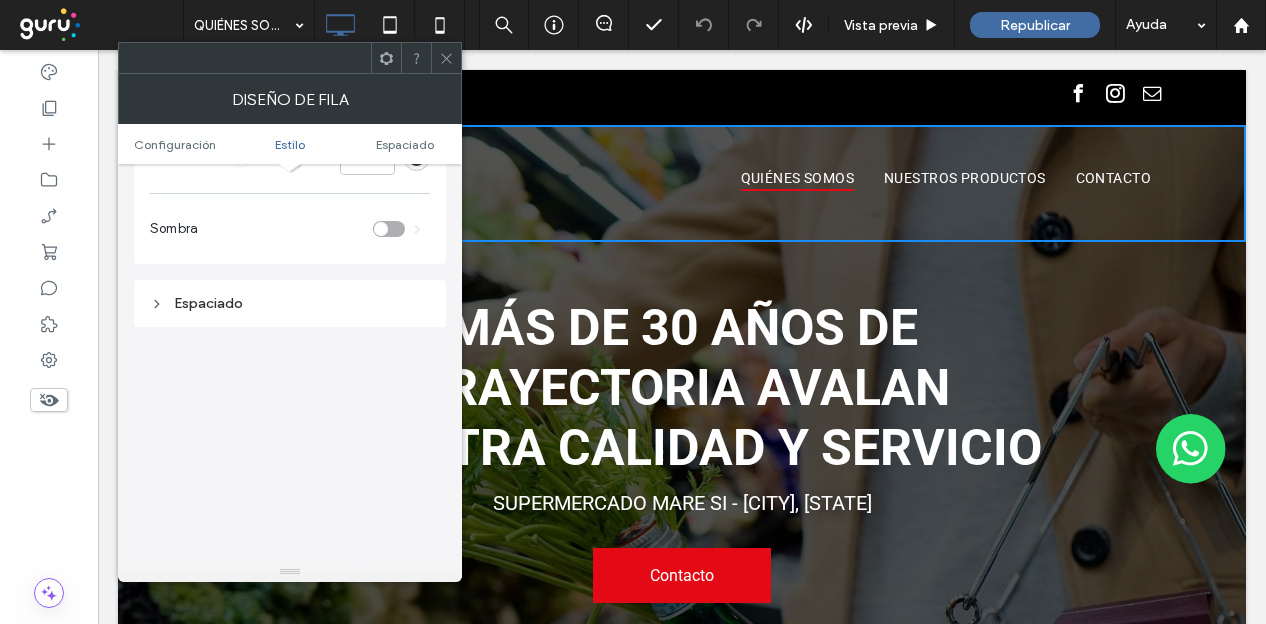 click 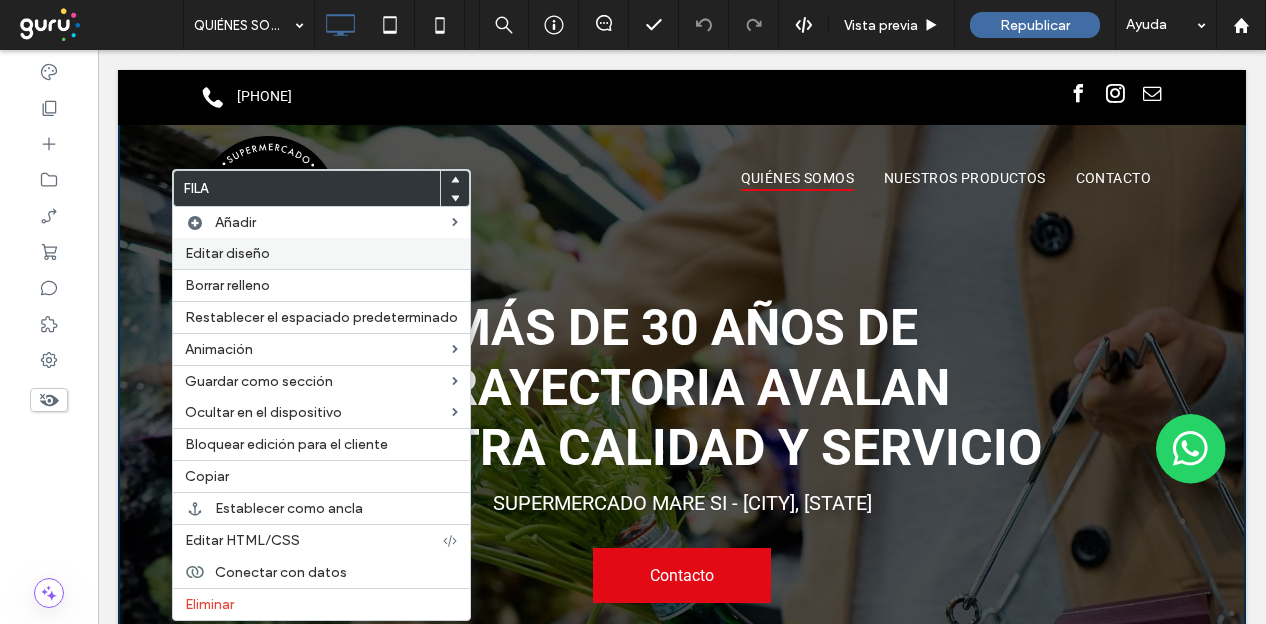 click on "Editar diseño" at bounding box center (321, 253) 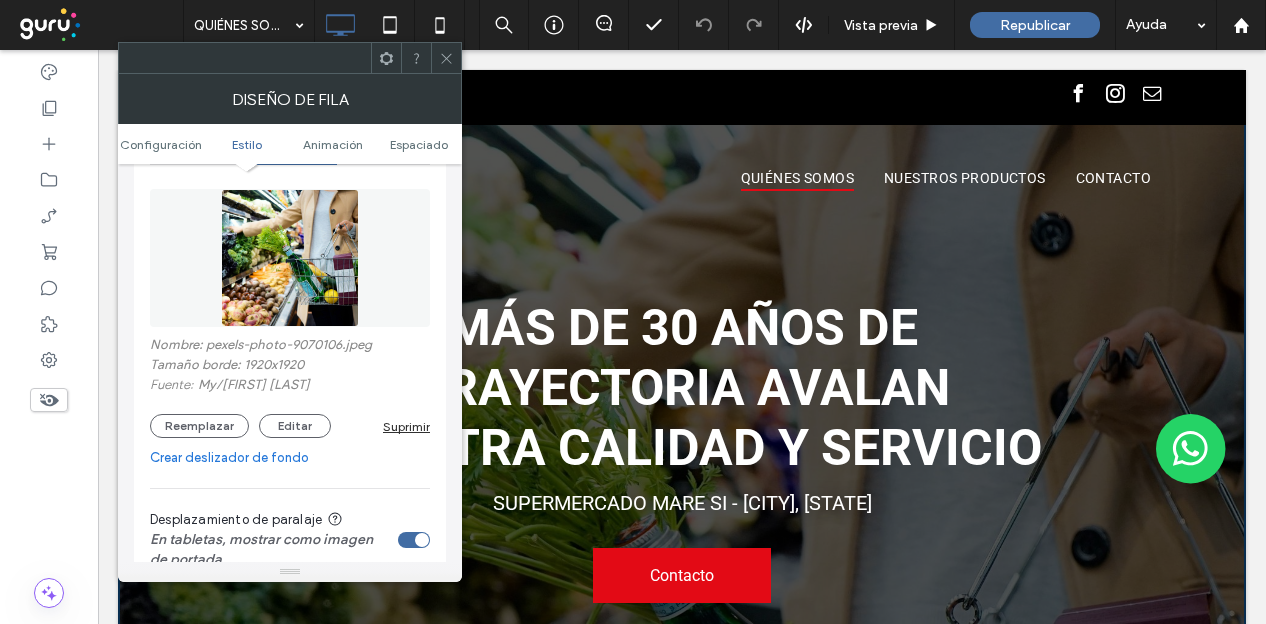 scroll, scrollTop: 300, scrollLeft: 0, axis: vertical 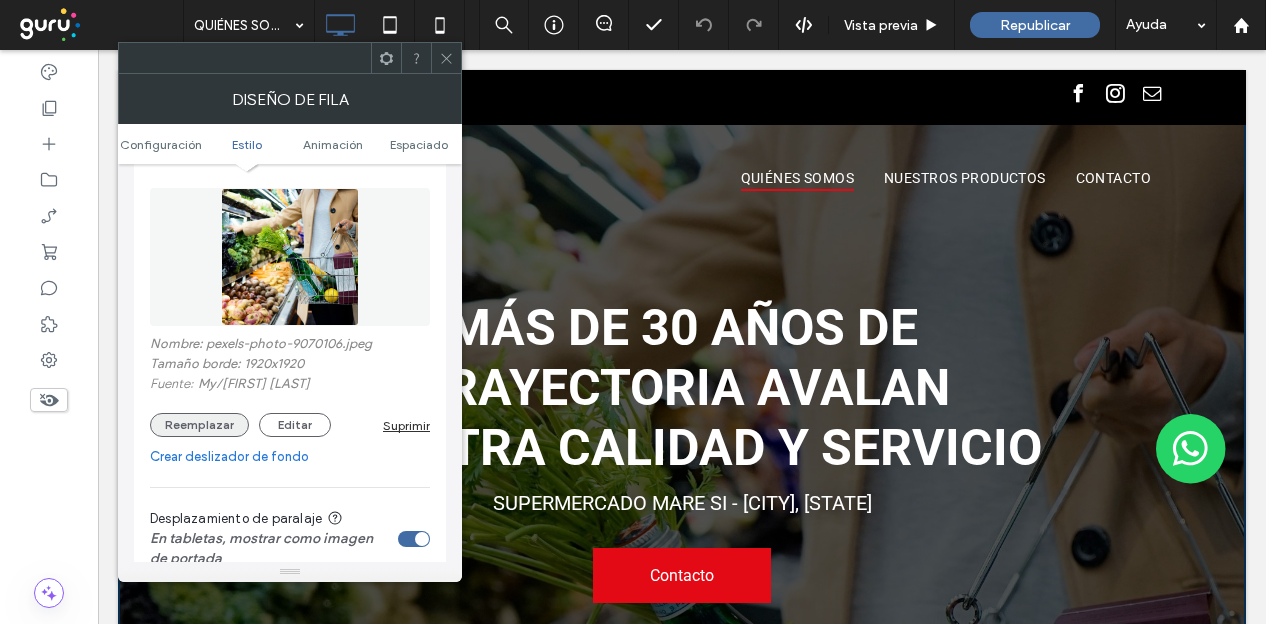 click on "Reemplazar" at bounding box center (199, 425) 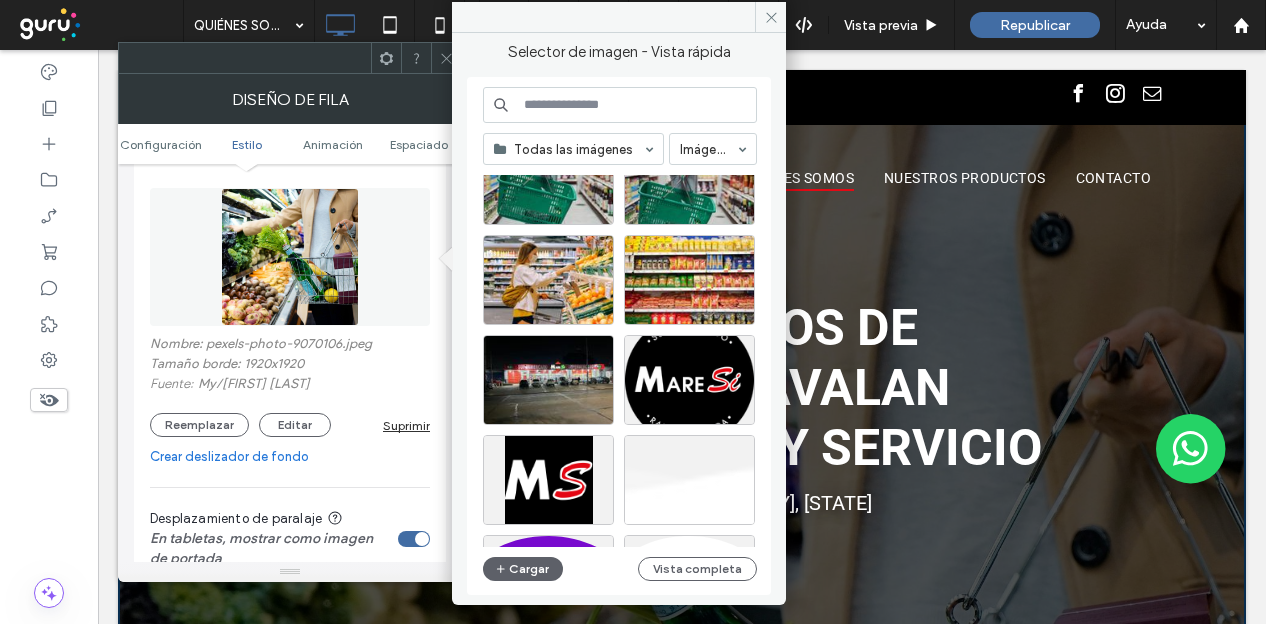 scroll, scrollTop: 397, scrollLeft: 0, axis: vertical 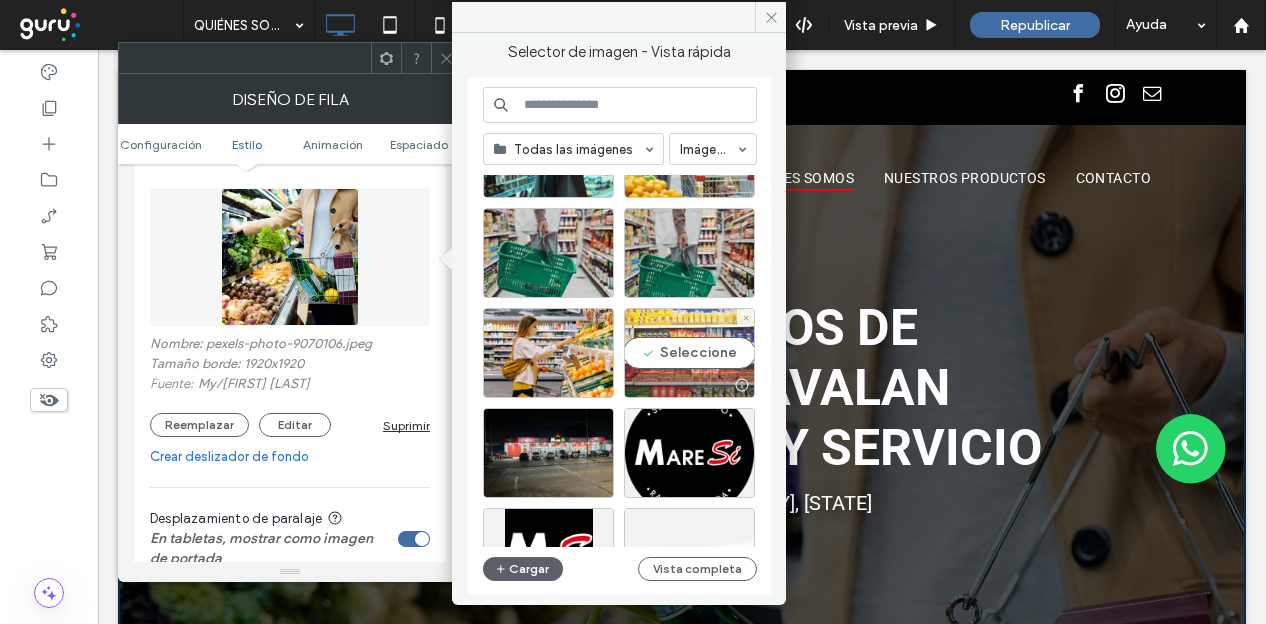 click on "Seleccione" at bounding box center (689, 353) 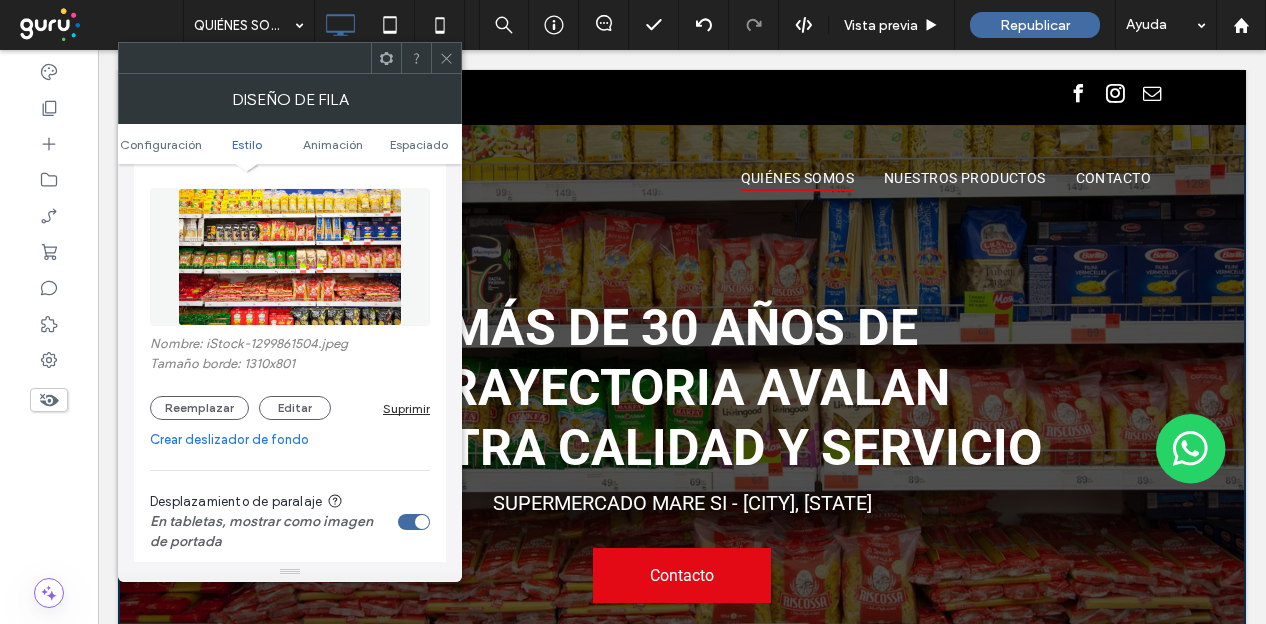 click 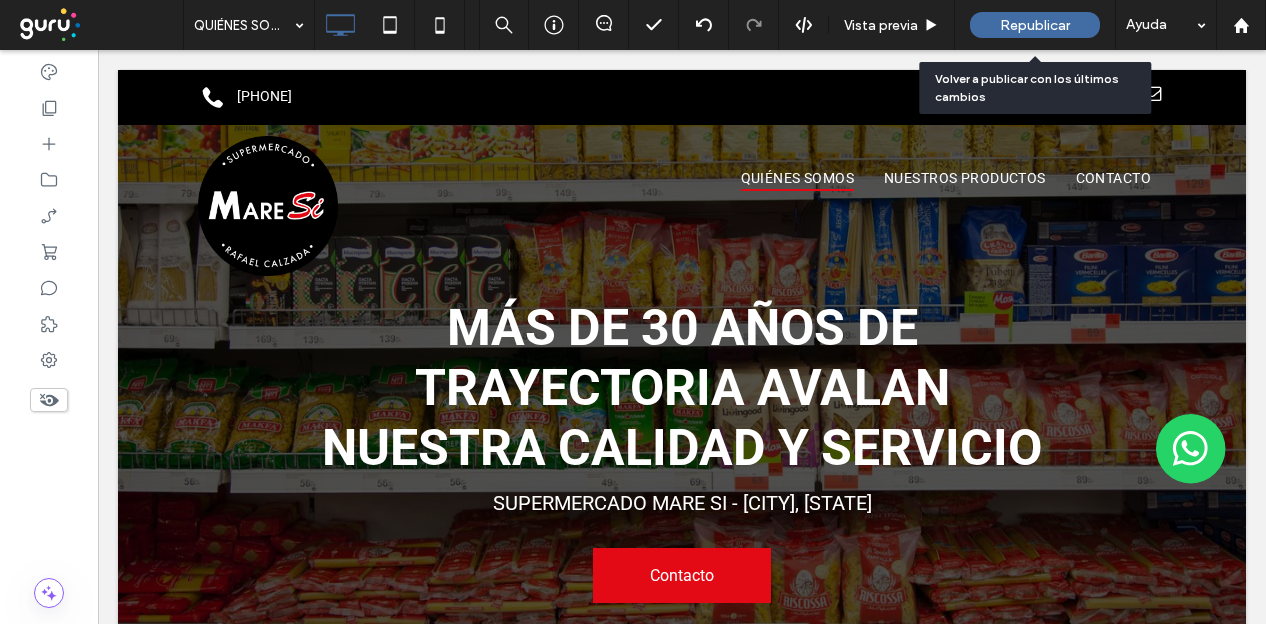 click on "Republicar" at bounding box center (1035, 25) 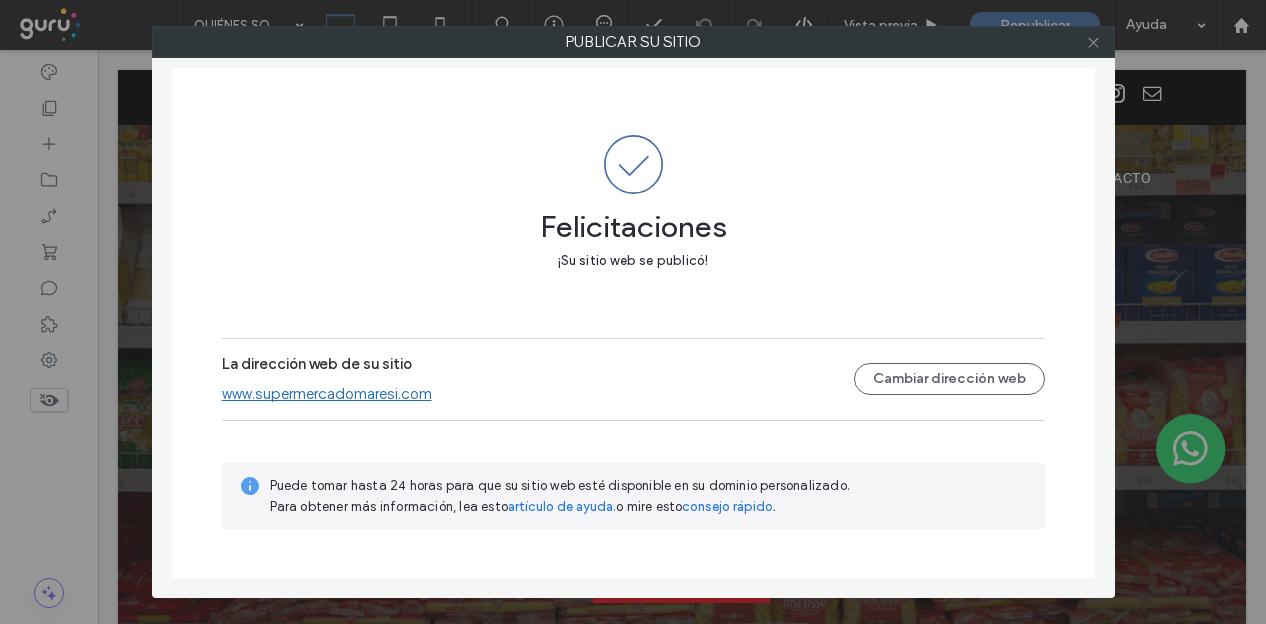 click 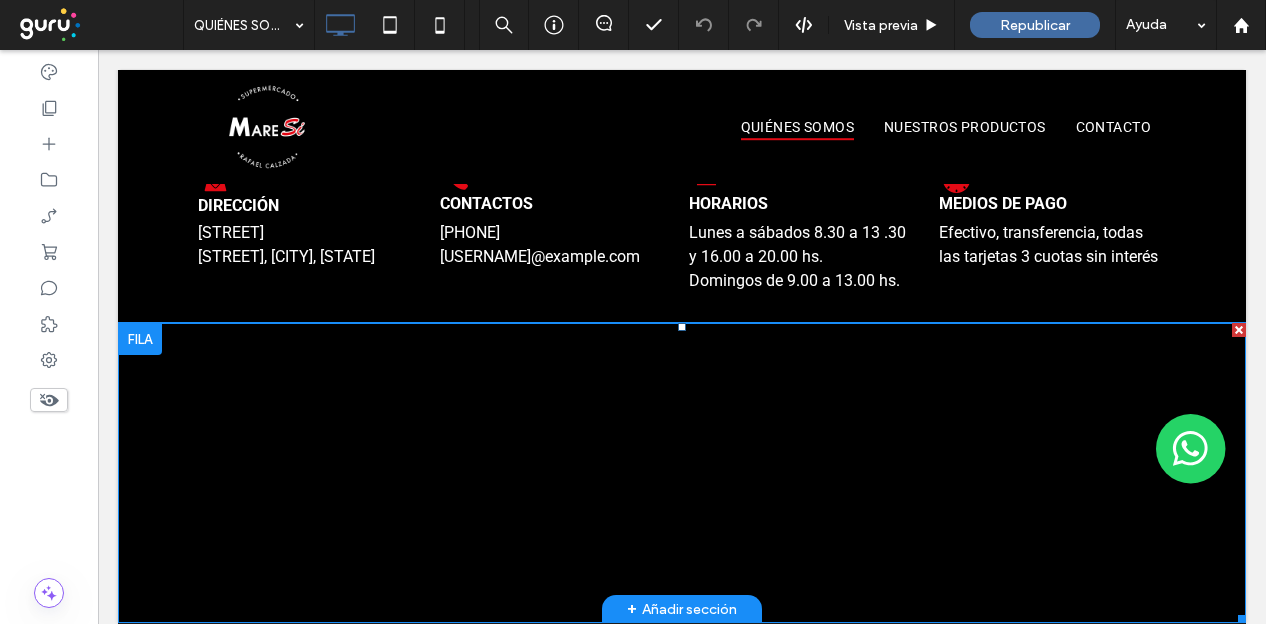 scroll, scrollTop: 1376, scrollLeft: 0, axis: vertical 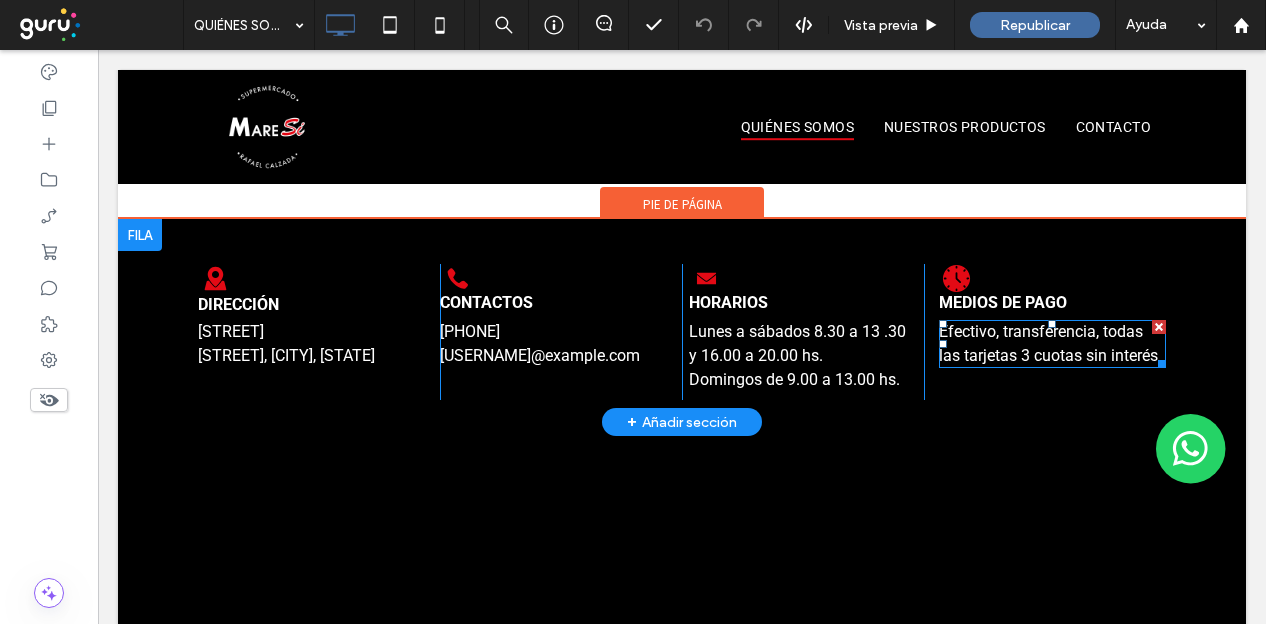 click on "Efectivo, transferencia, todas las tarjetas 3 cuotas sin interés" at bounding box center [1048, 343] 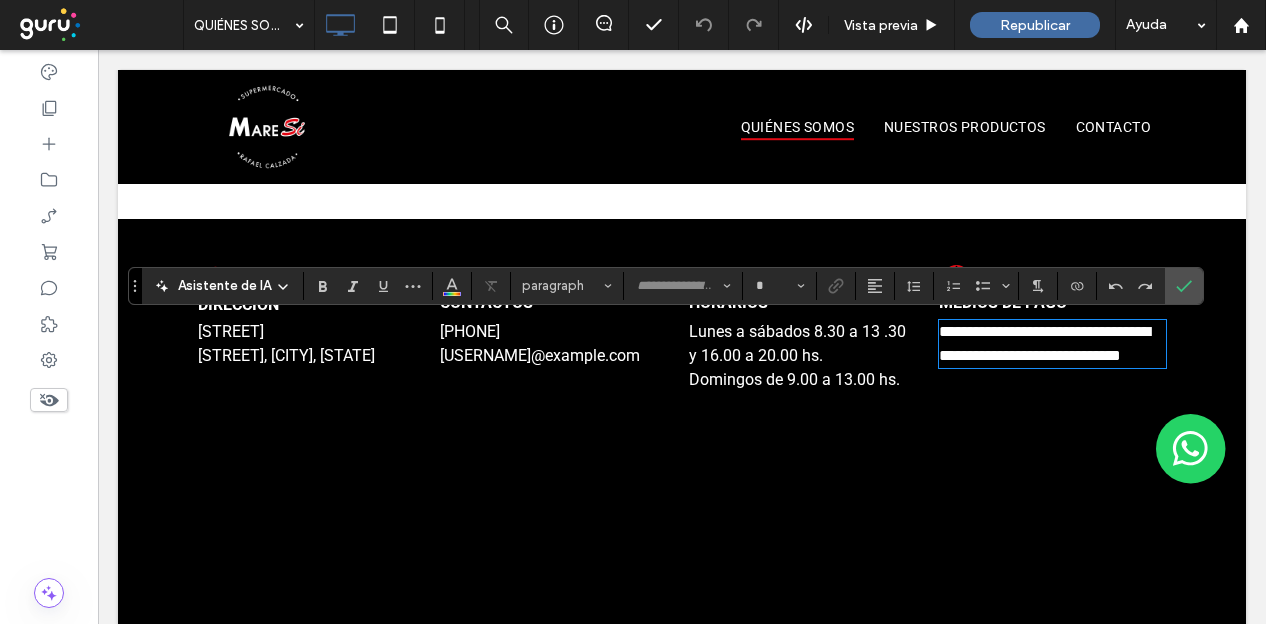type on "******" 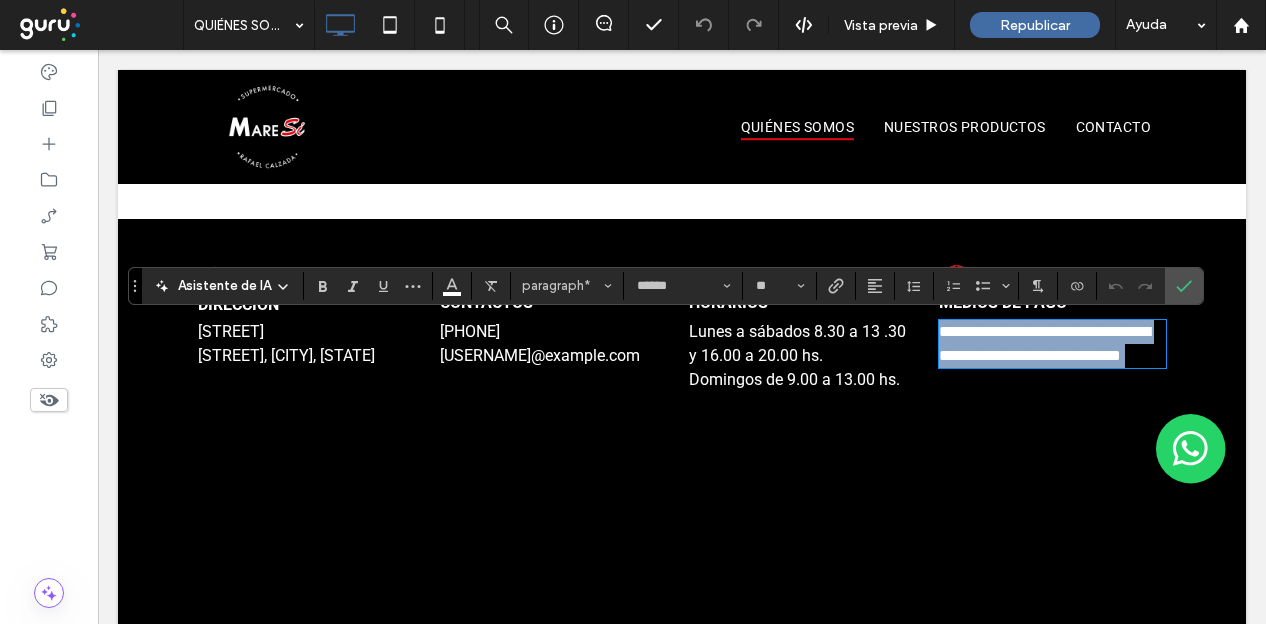 click on "**********" at bounding box center [1044, 343] 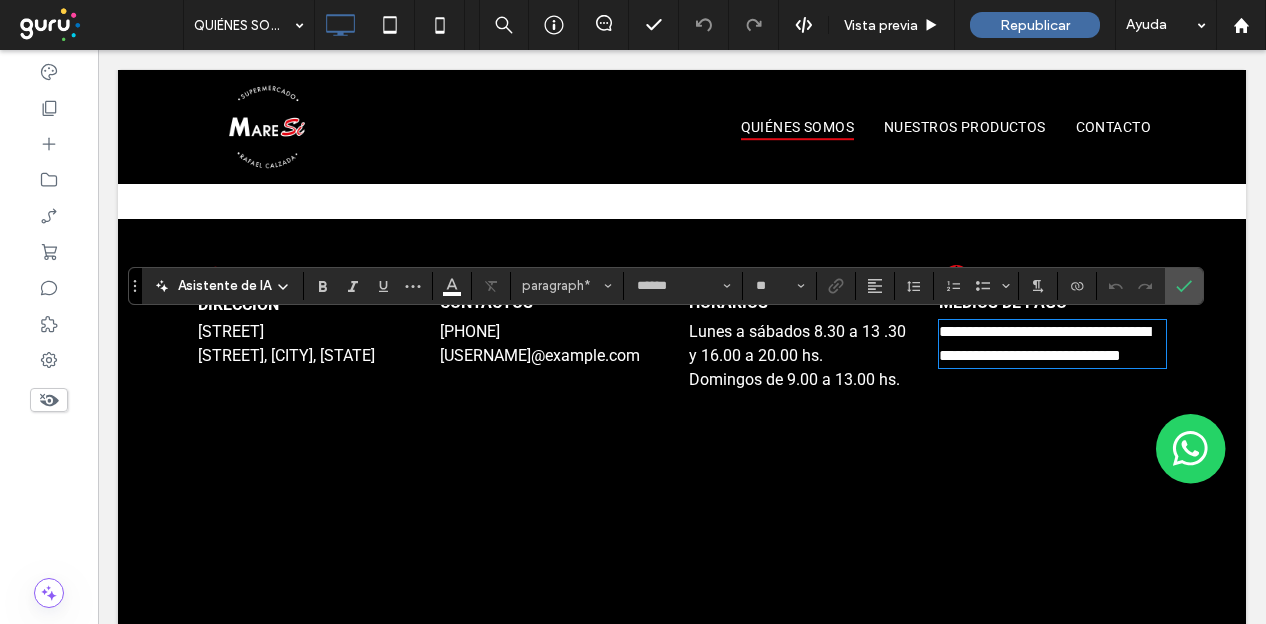 type 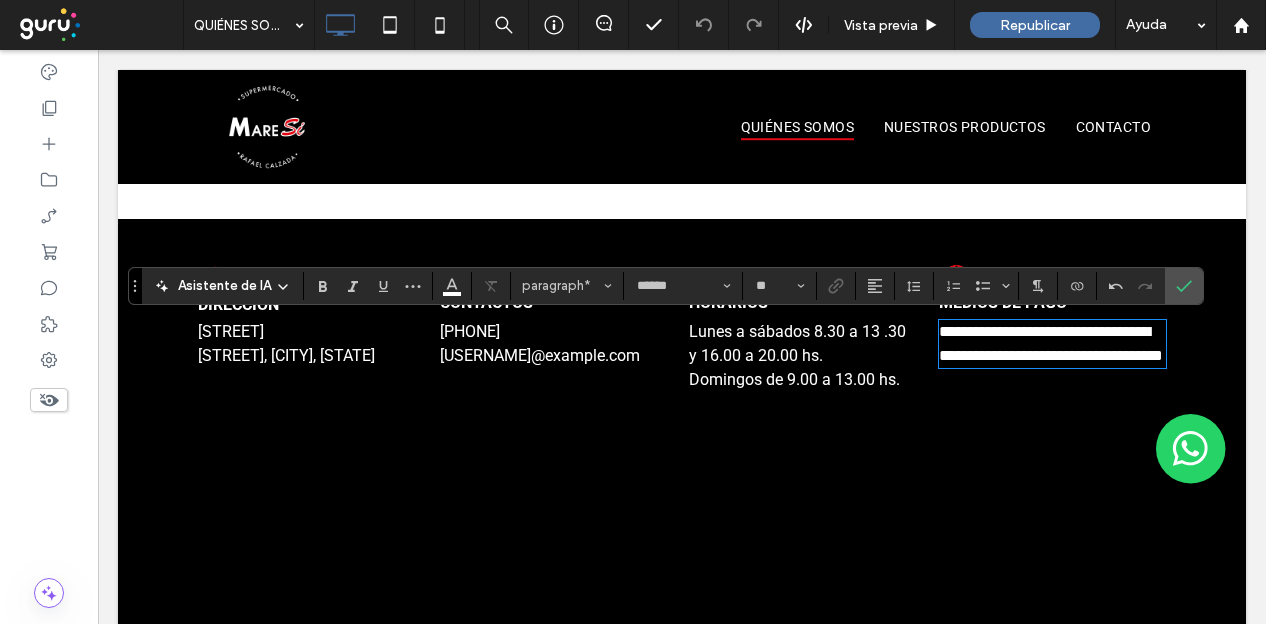 click on "**********" at bounding box center [1051, 343] 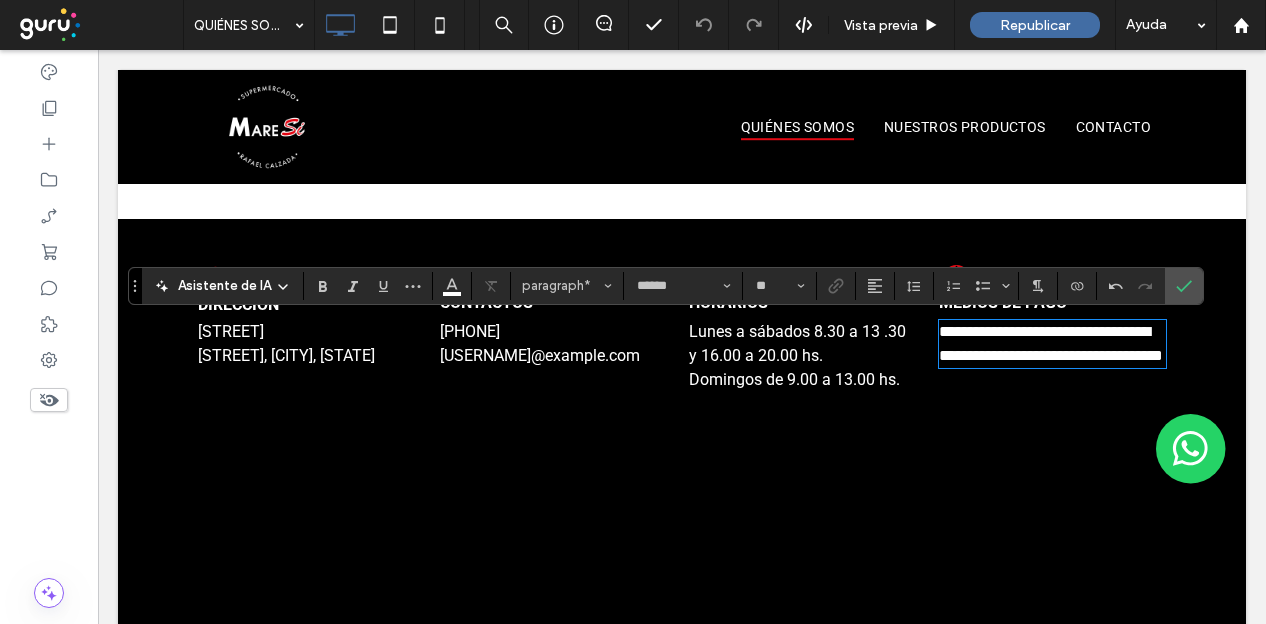 click on "**********" at bounding box center (1051, 343) 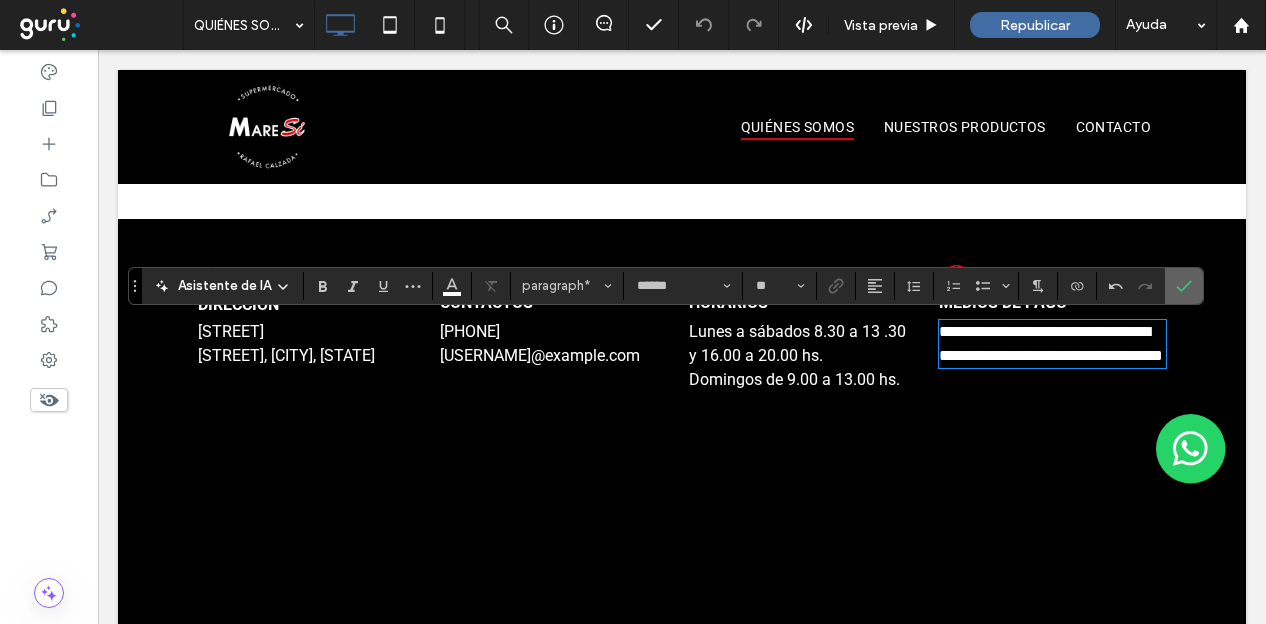 click 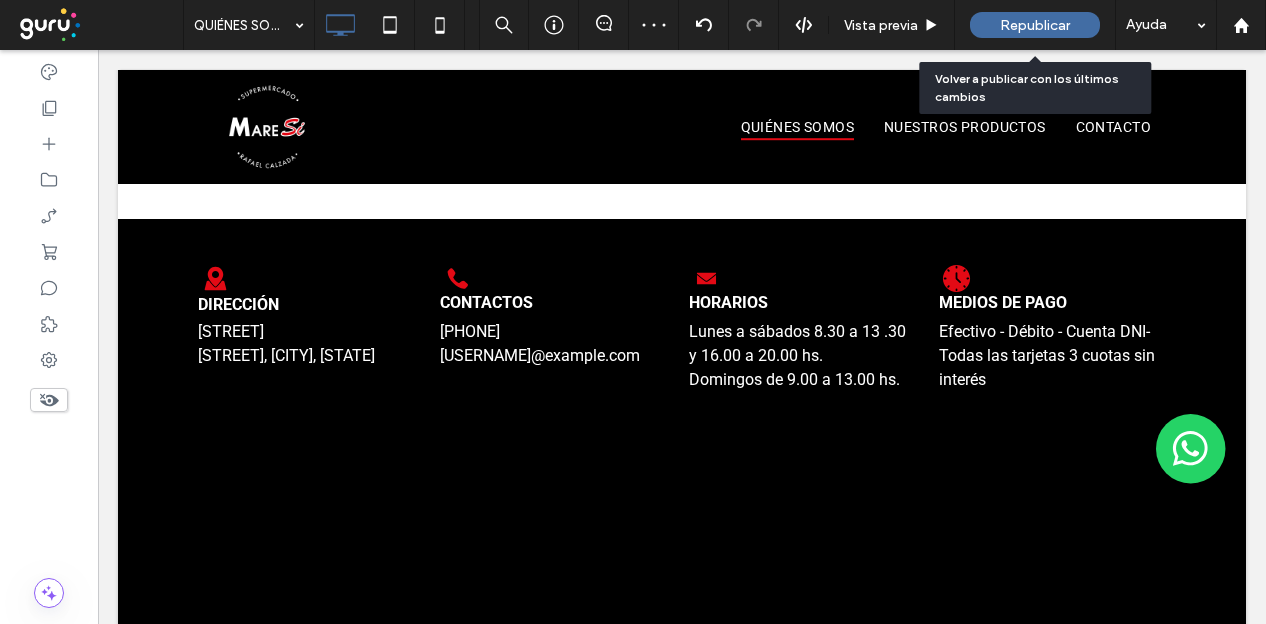 click on "Republicar" at bounding box center (1035, 25) 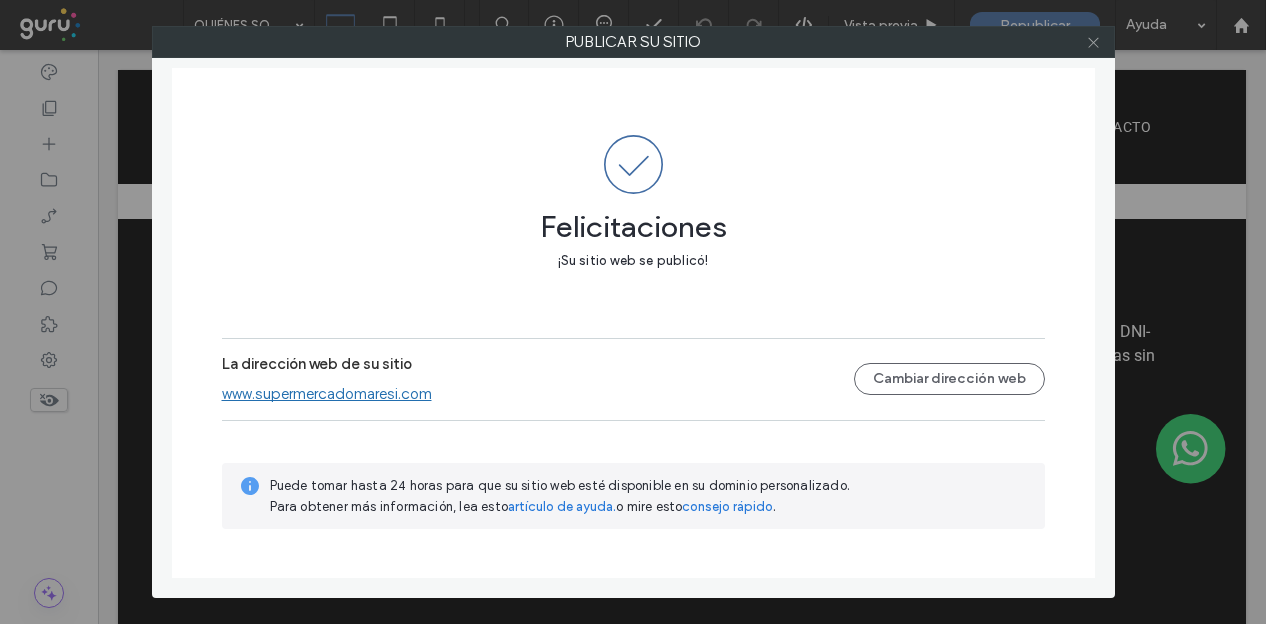 click 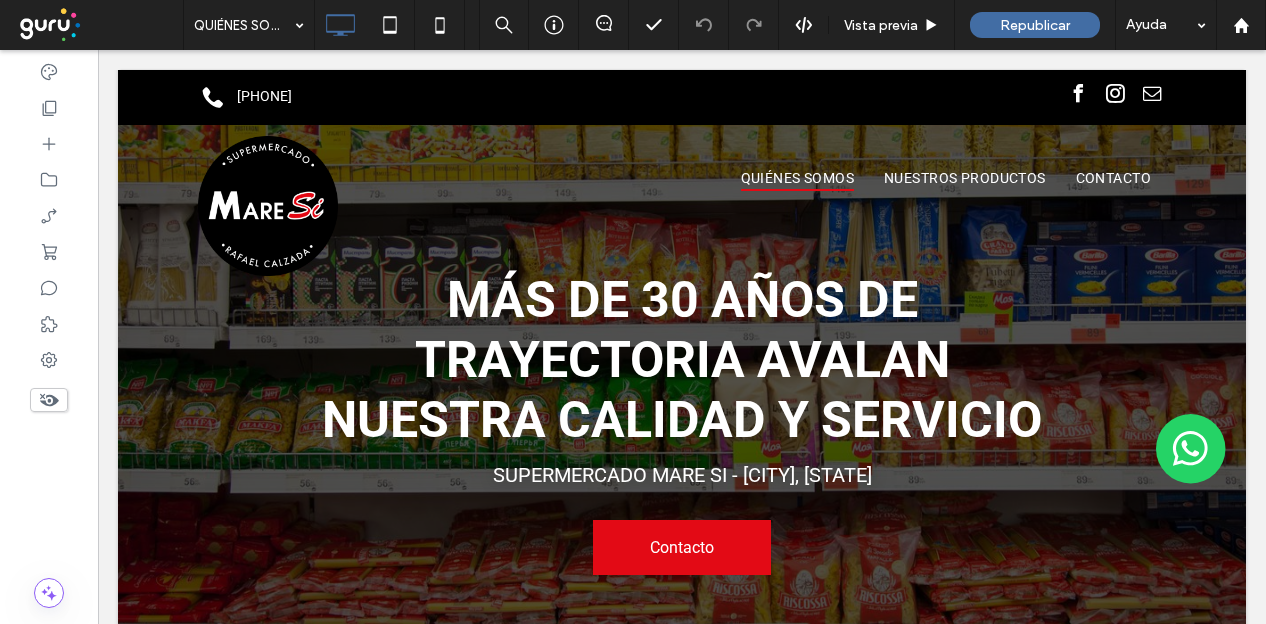 scroll, scrollTop: 0, scrollLeft: 0, axis: both 